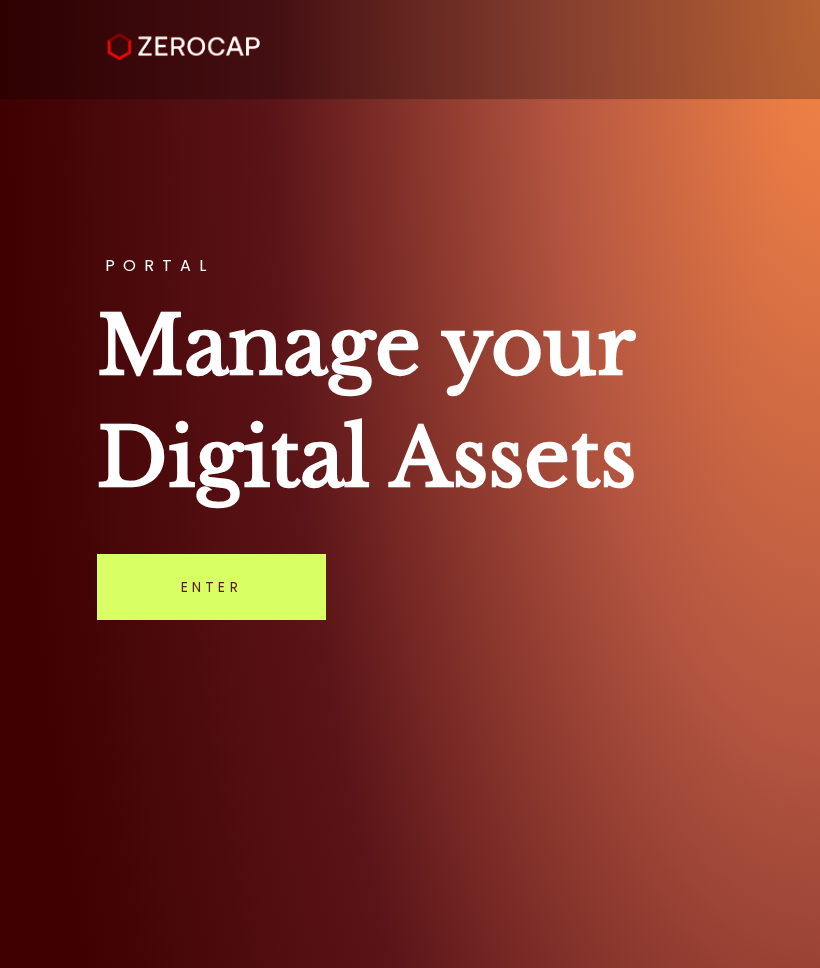 scroll, scrollTop: 0, scrollLeft: 0, axis: both 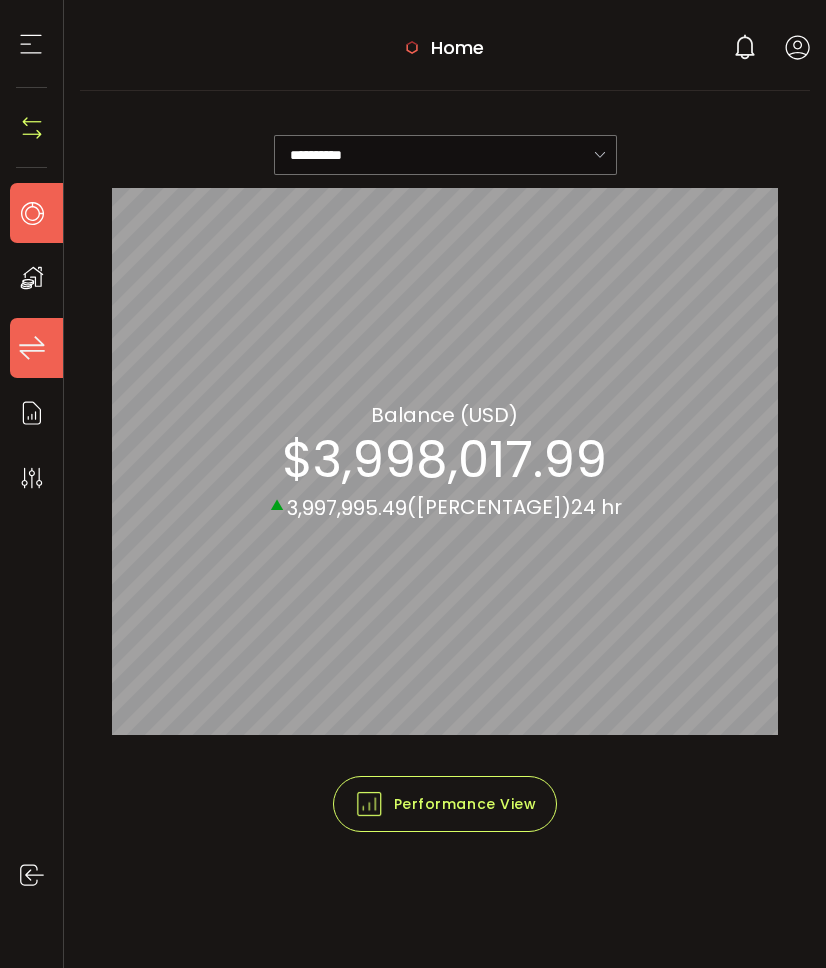 click on "Transfers" at bounding box center [42, 348] 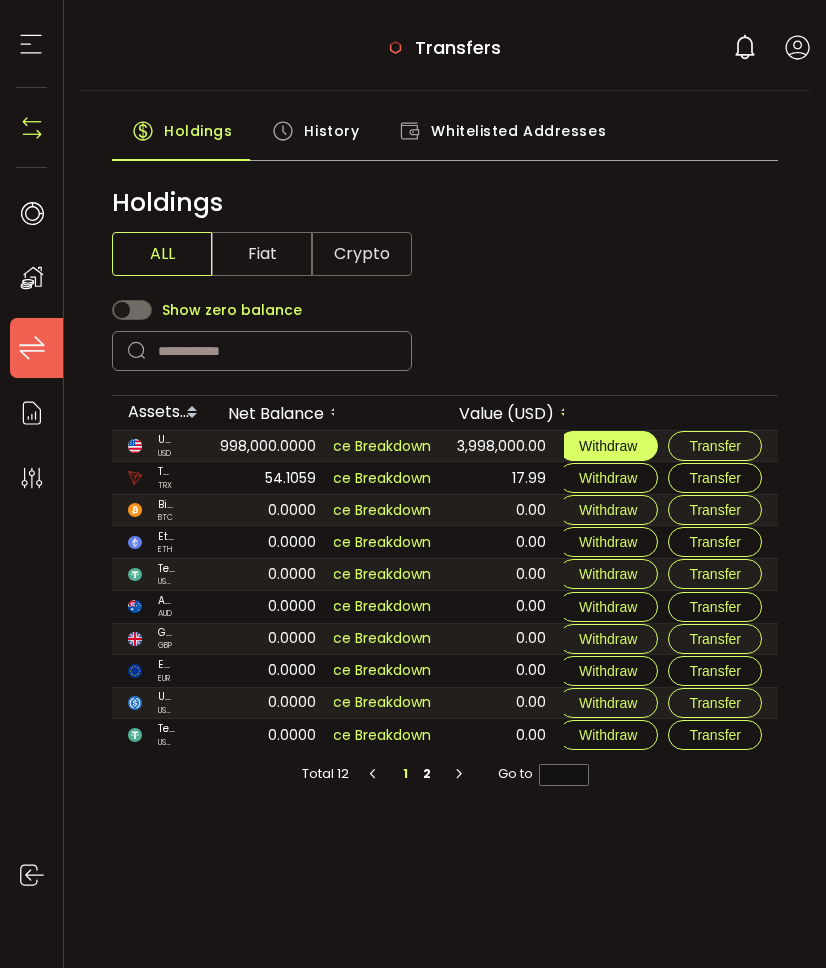 click on "Withdraw" at bounding box center [608, 446] 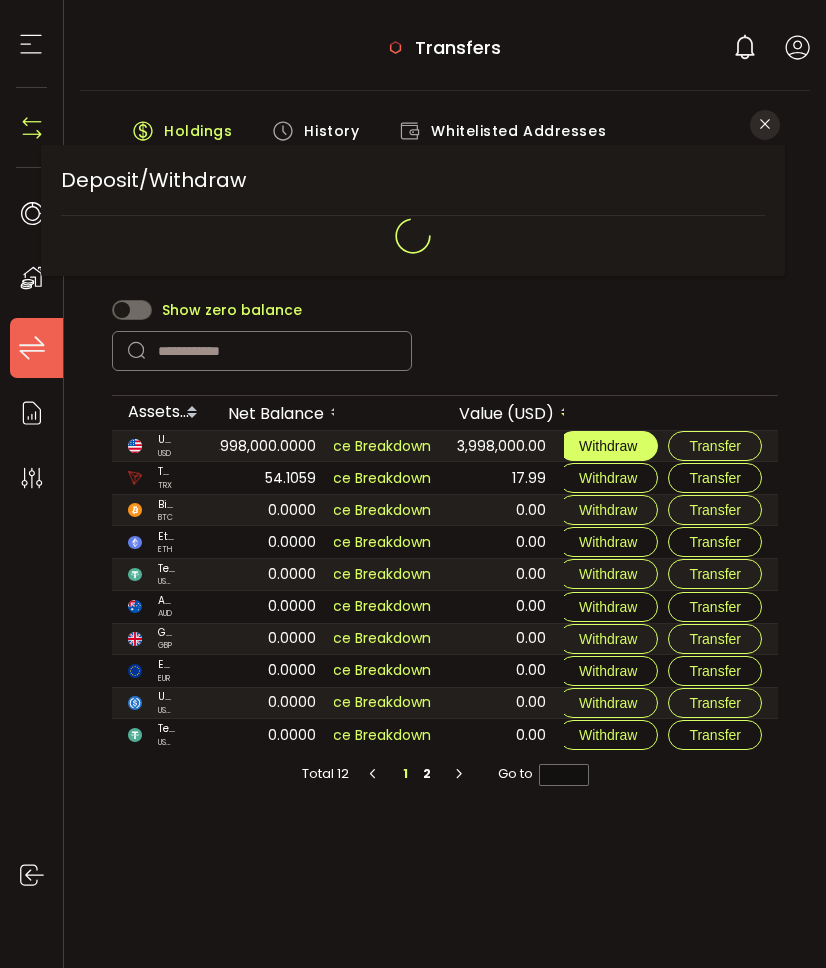 type on "**********" 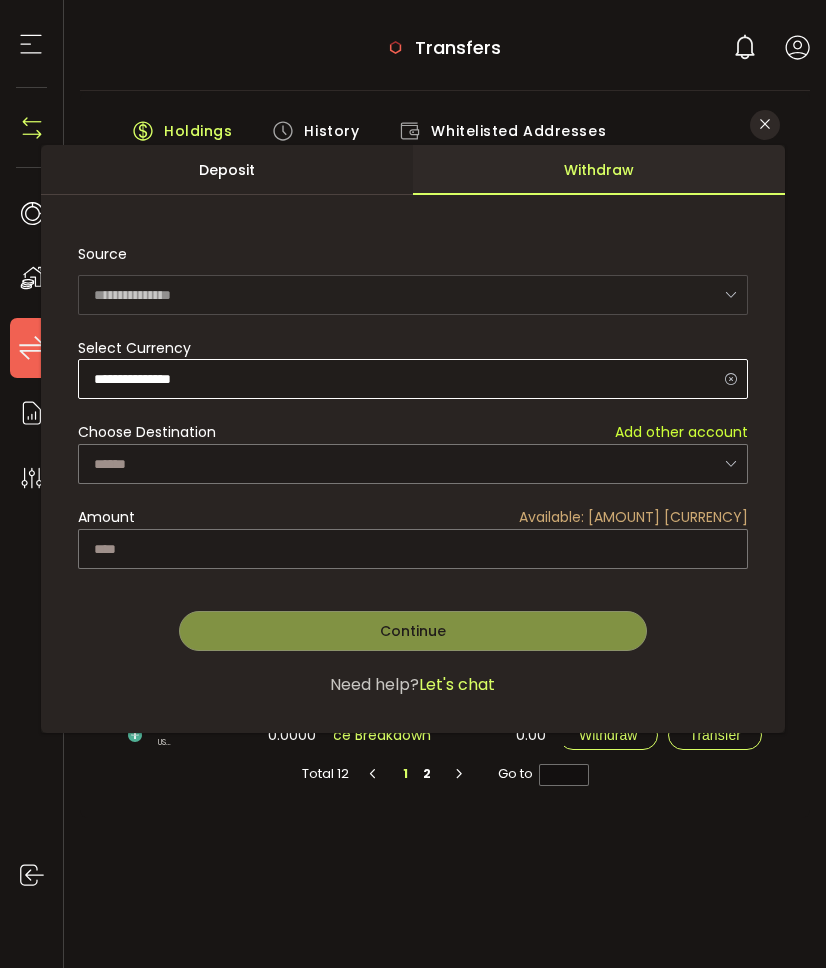 type 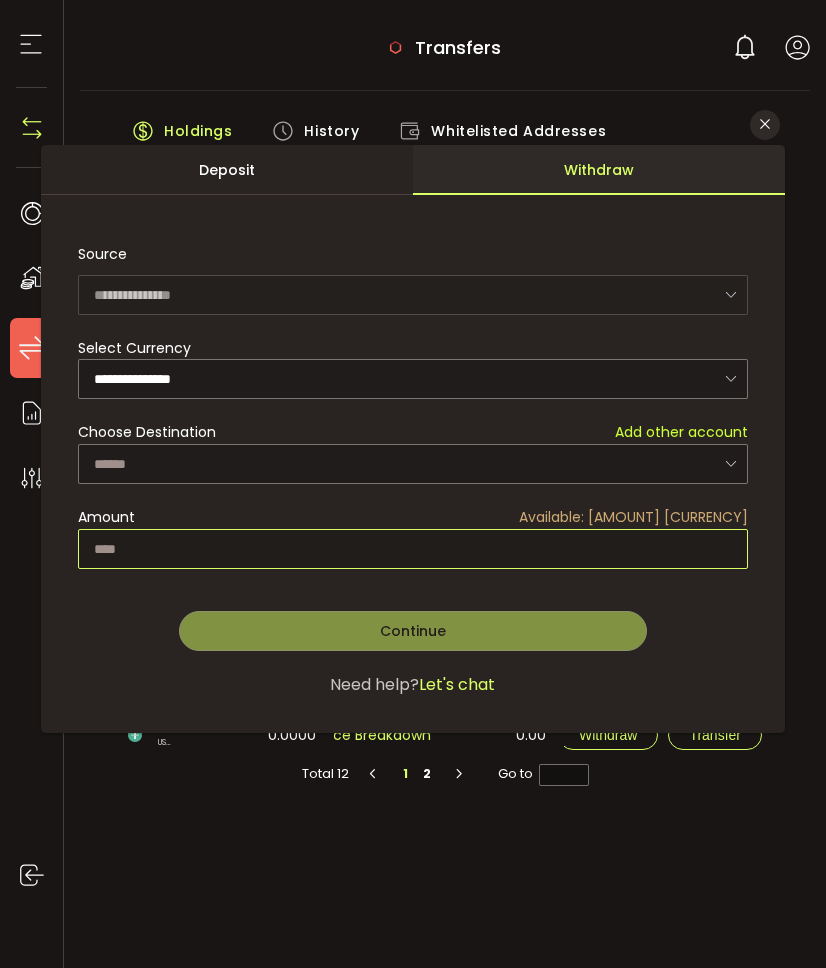 click at bounding box center [412, 549] 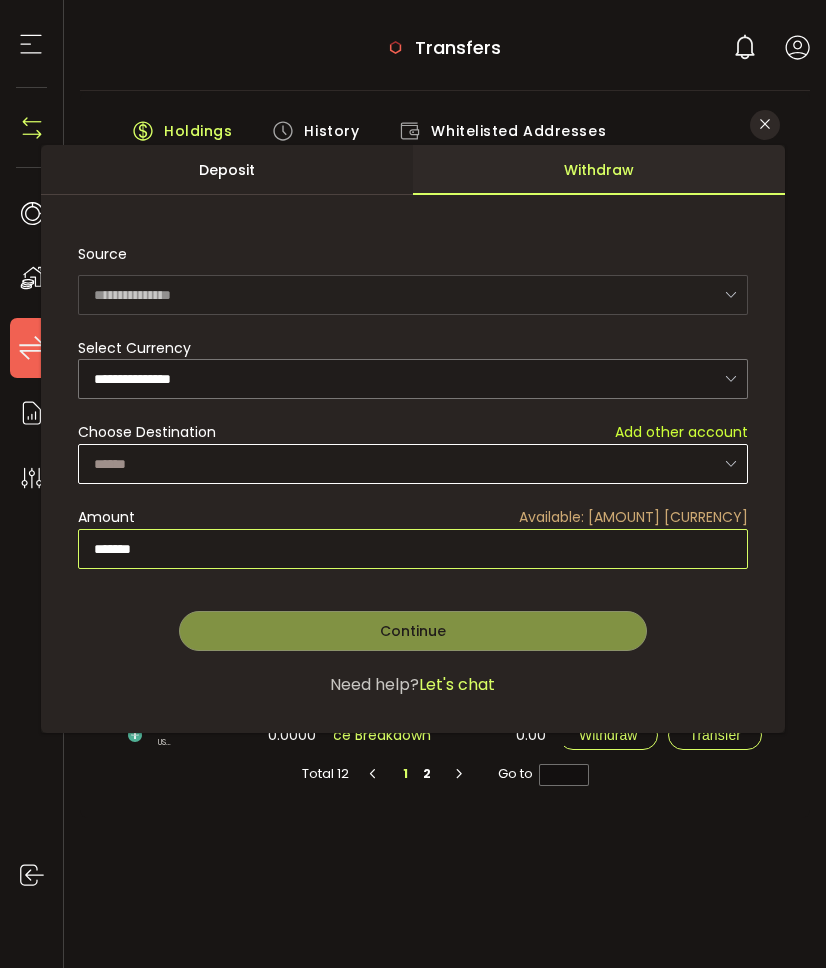 type on "*******" 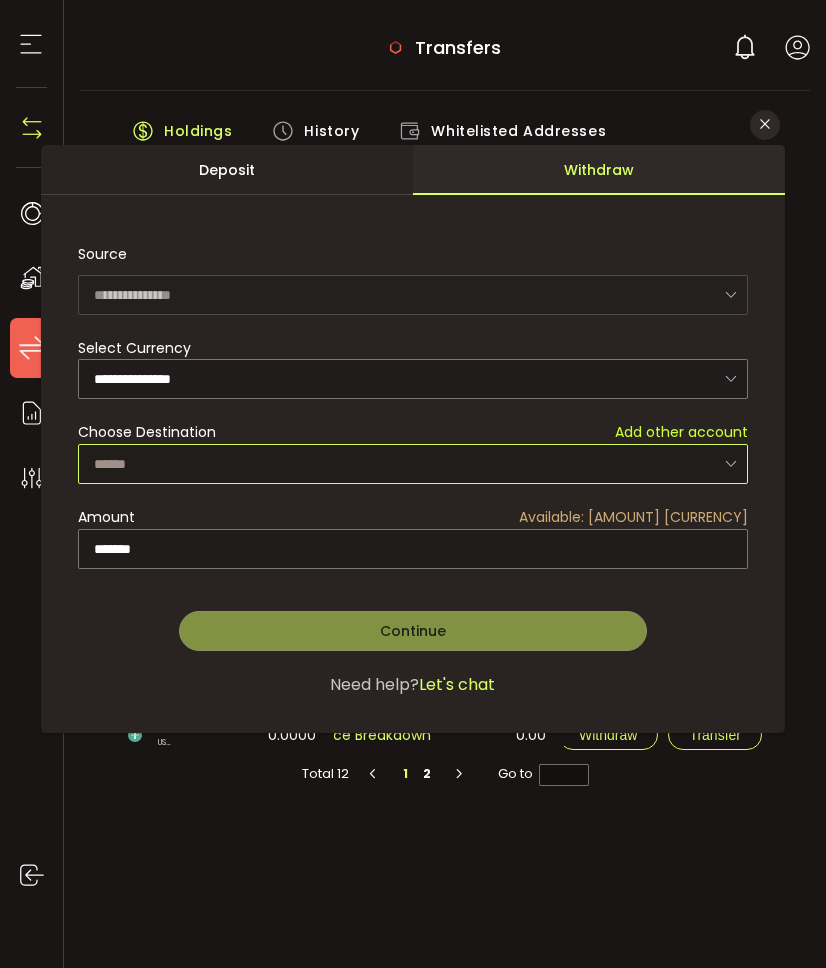 click at bounding box center (412, 464) 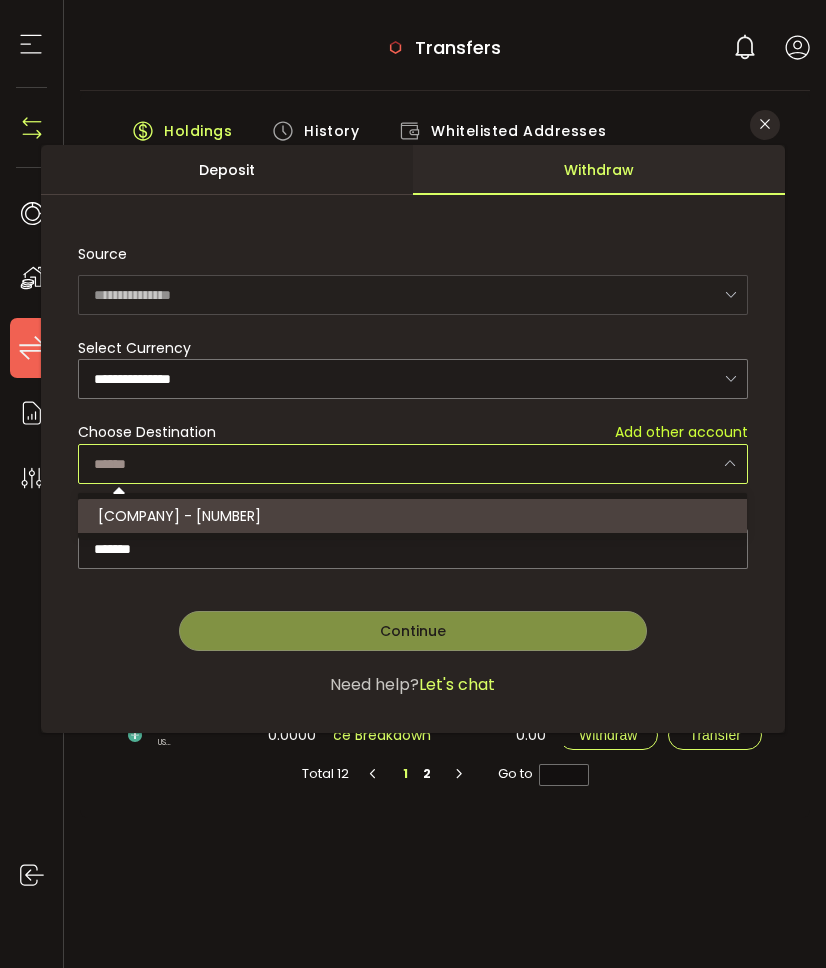 click on "CROSS-SEA TRADING CO. LIMITED - 2559" at bounding box center [179, 516] 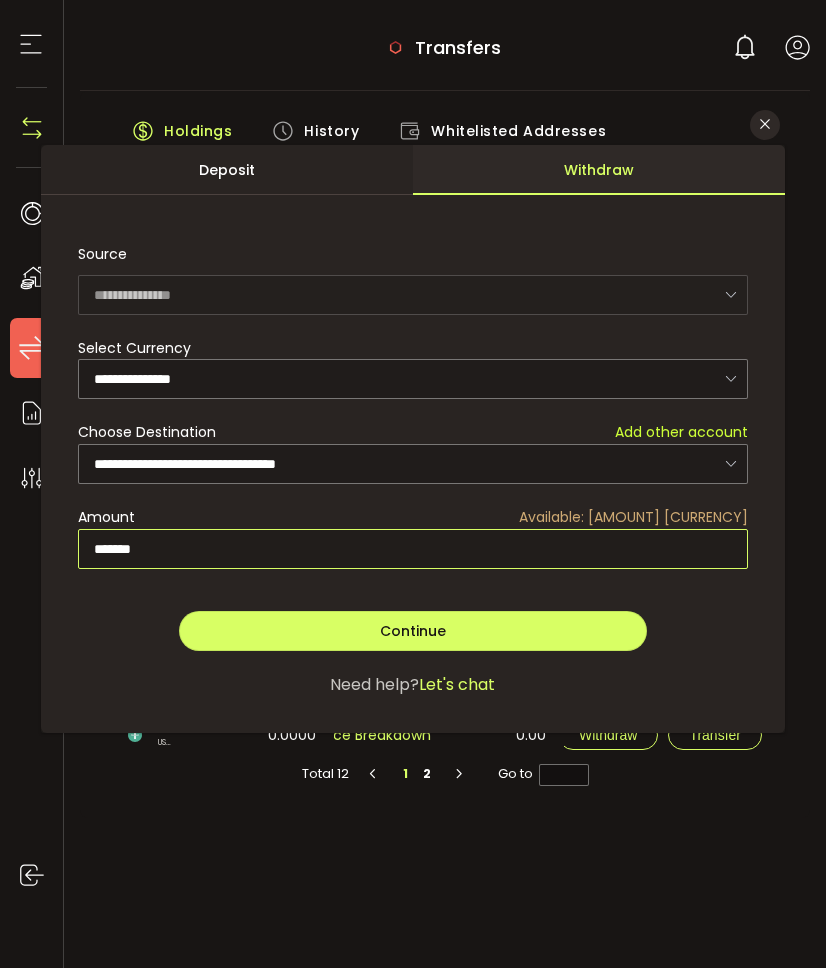 click on "*******" at bounding box center (412, 549) 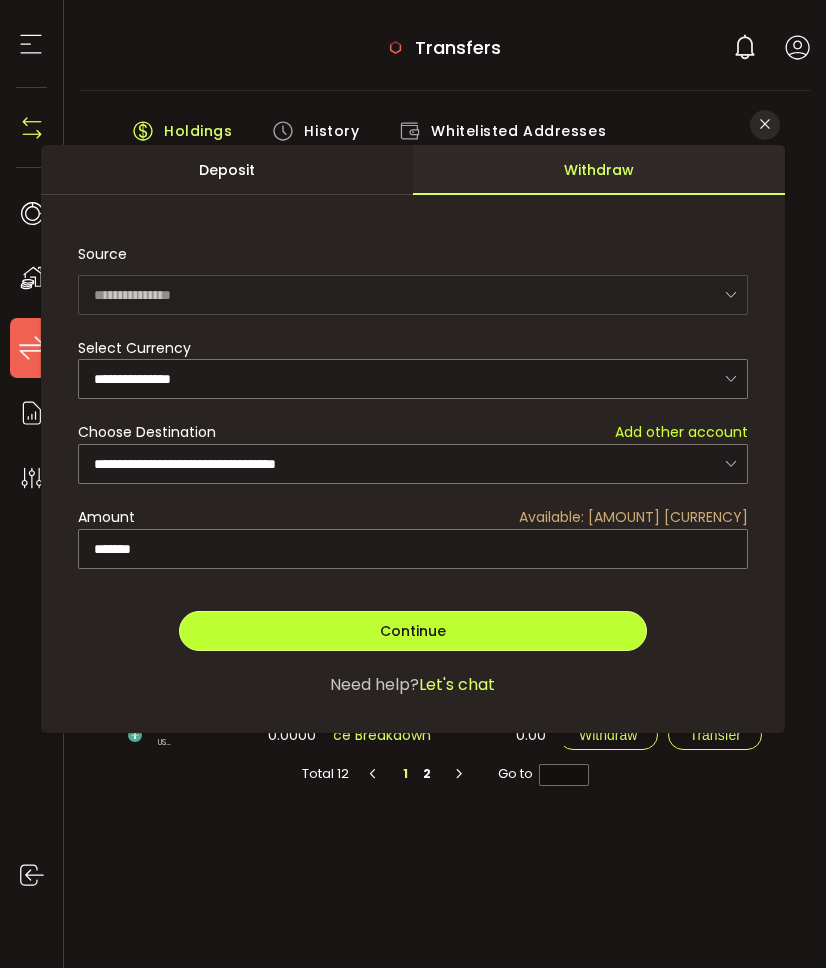 click on "Continue" at bounding box center [413, 631] 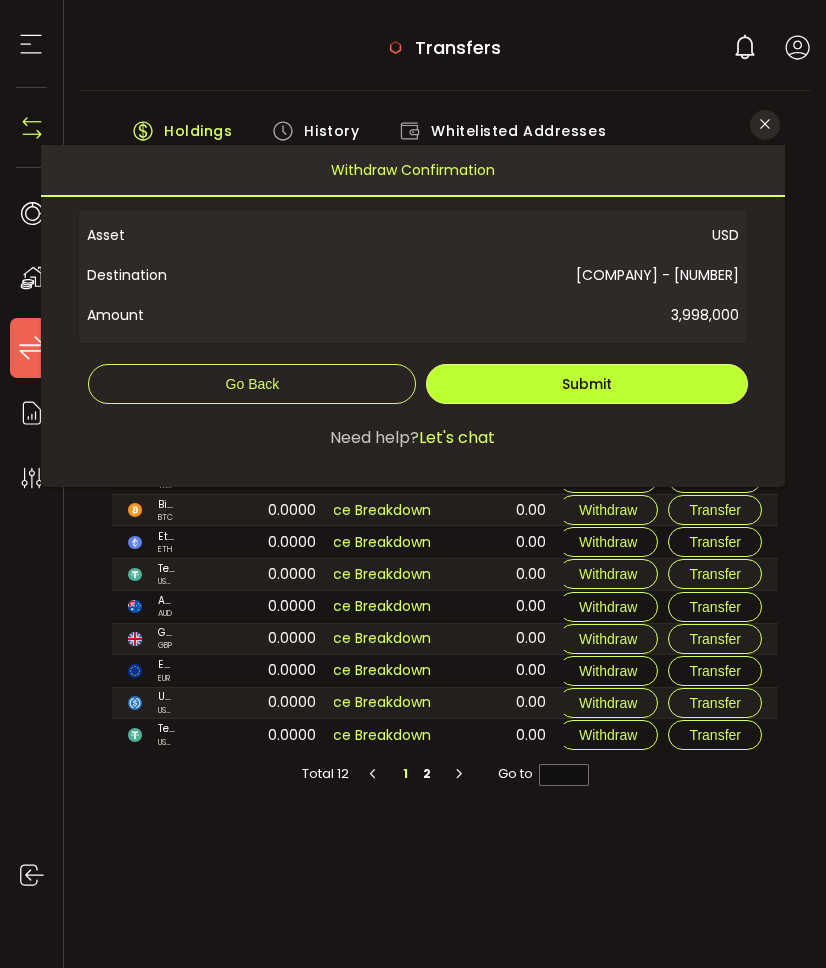 click on "Submit" at bounding box center (587, 384) 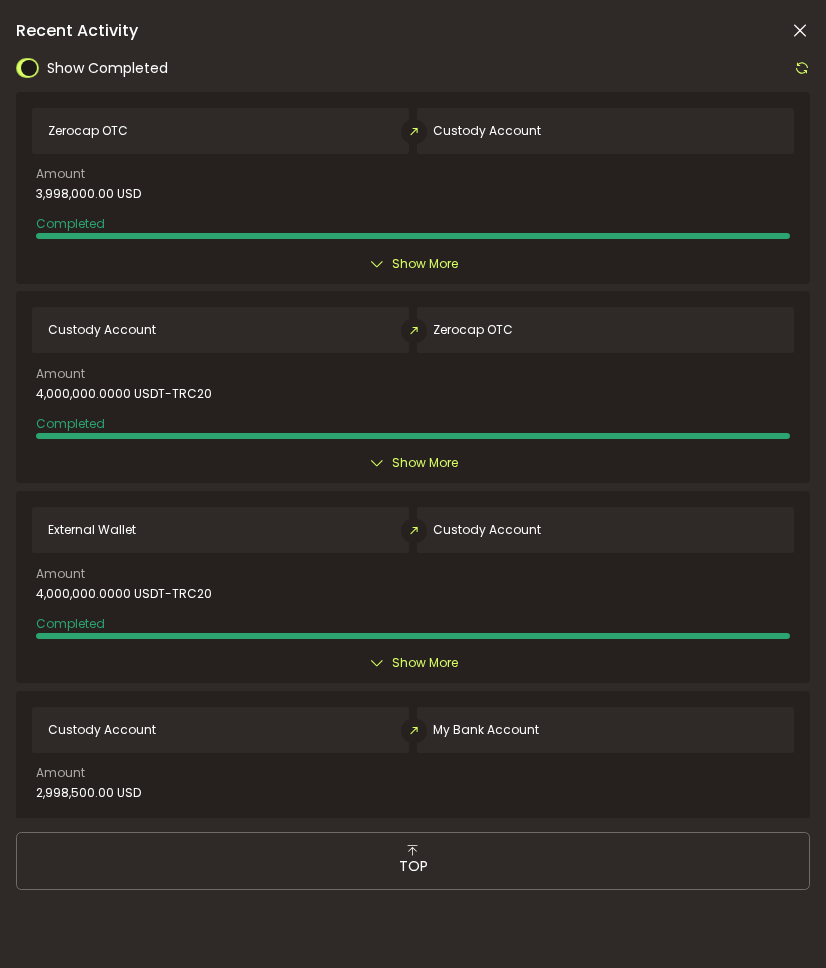 drag, startPoint x: 140, startPoint y: 193, endPoint x: 94, endPoint y: 200, distance: 46.52956 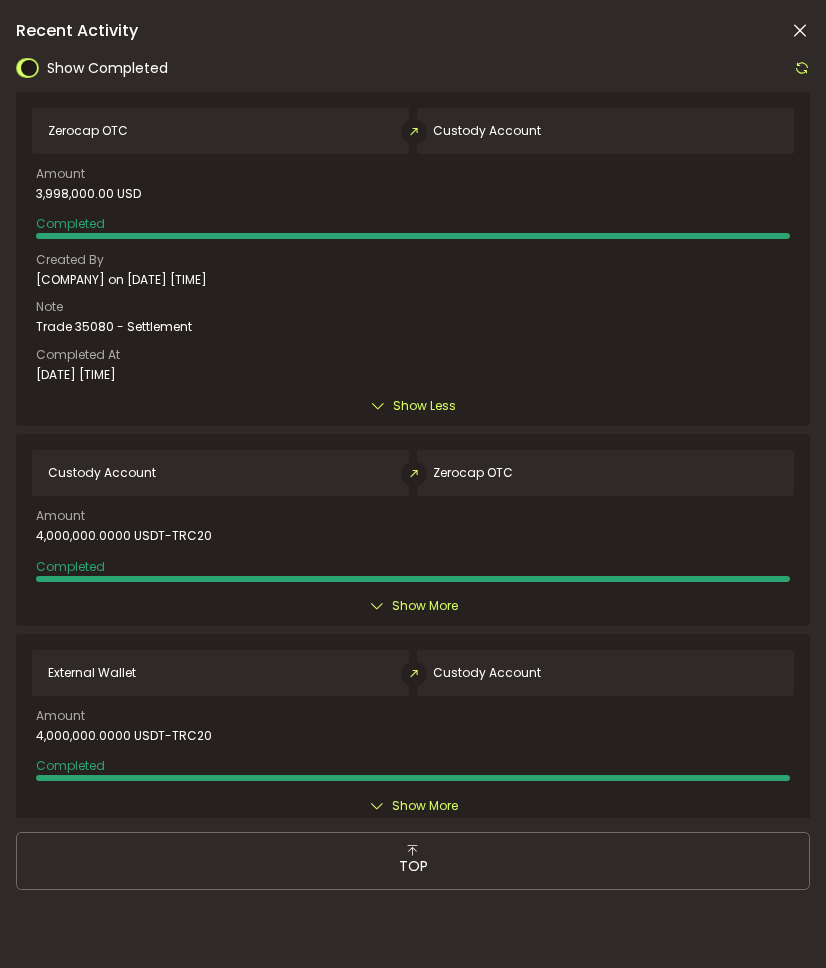 click on "CROSSSEA TRADING CO LIMITED on 2025-08-05 10:55:10" at bounding box center [121, 280] 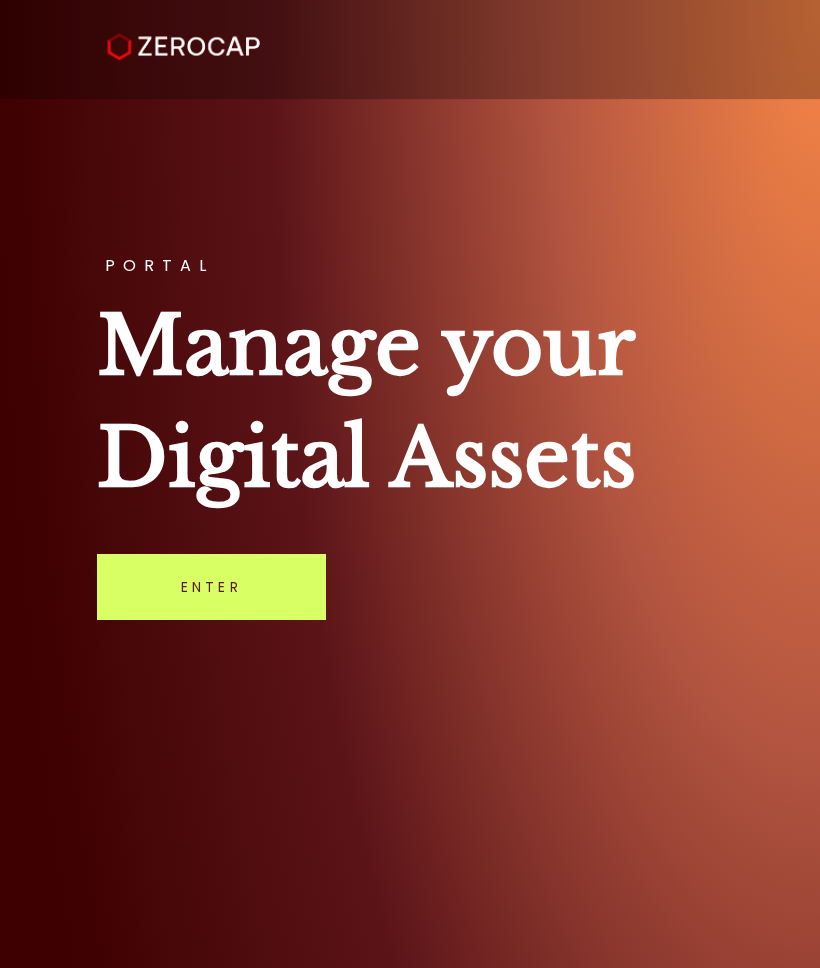 scroll, scrollTop: 0, scrollLeft: 0, axis: both 